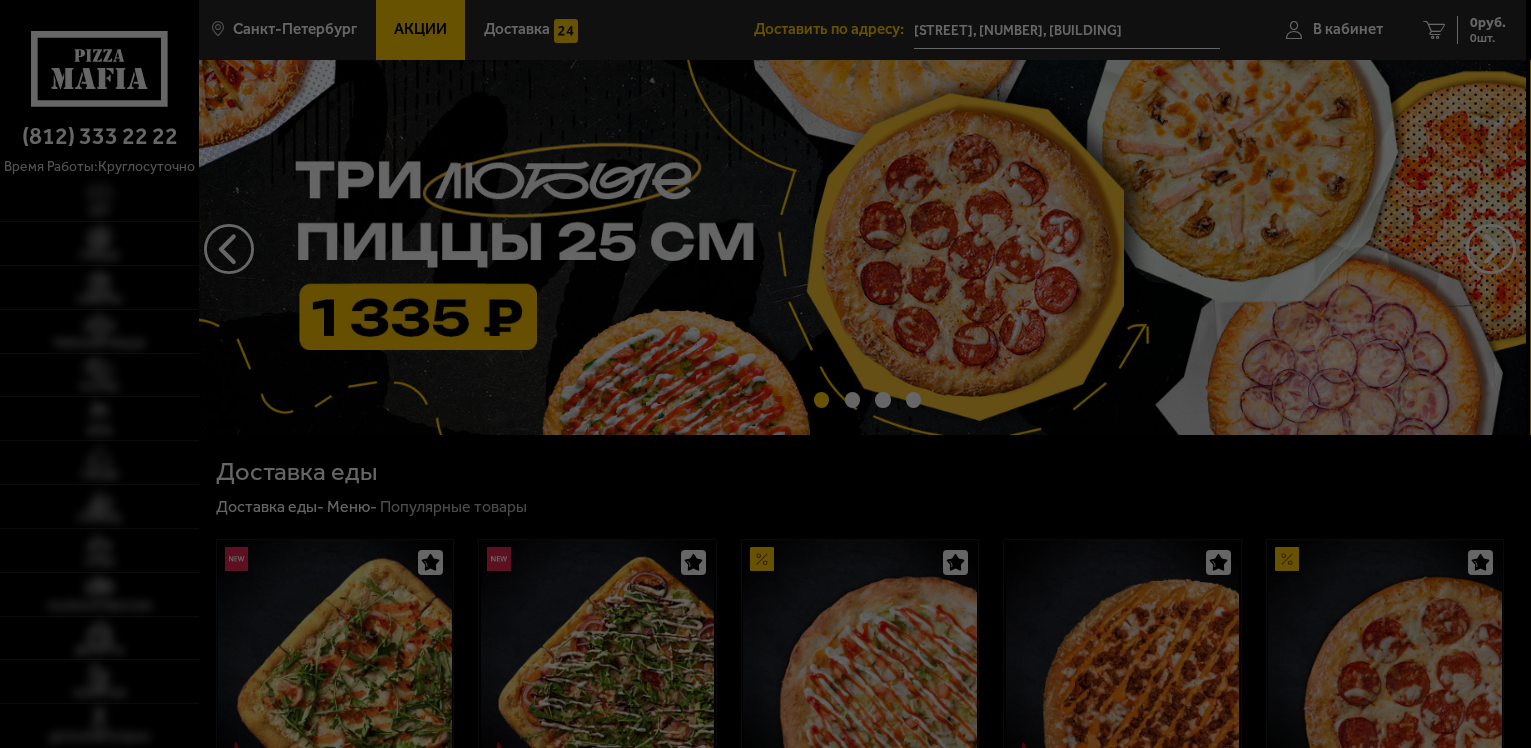 scroll, scrollTop: 0, scrollLeft: 0, axis: both 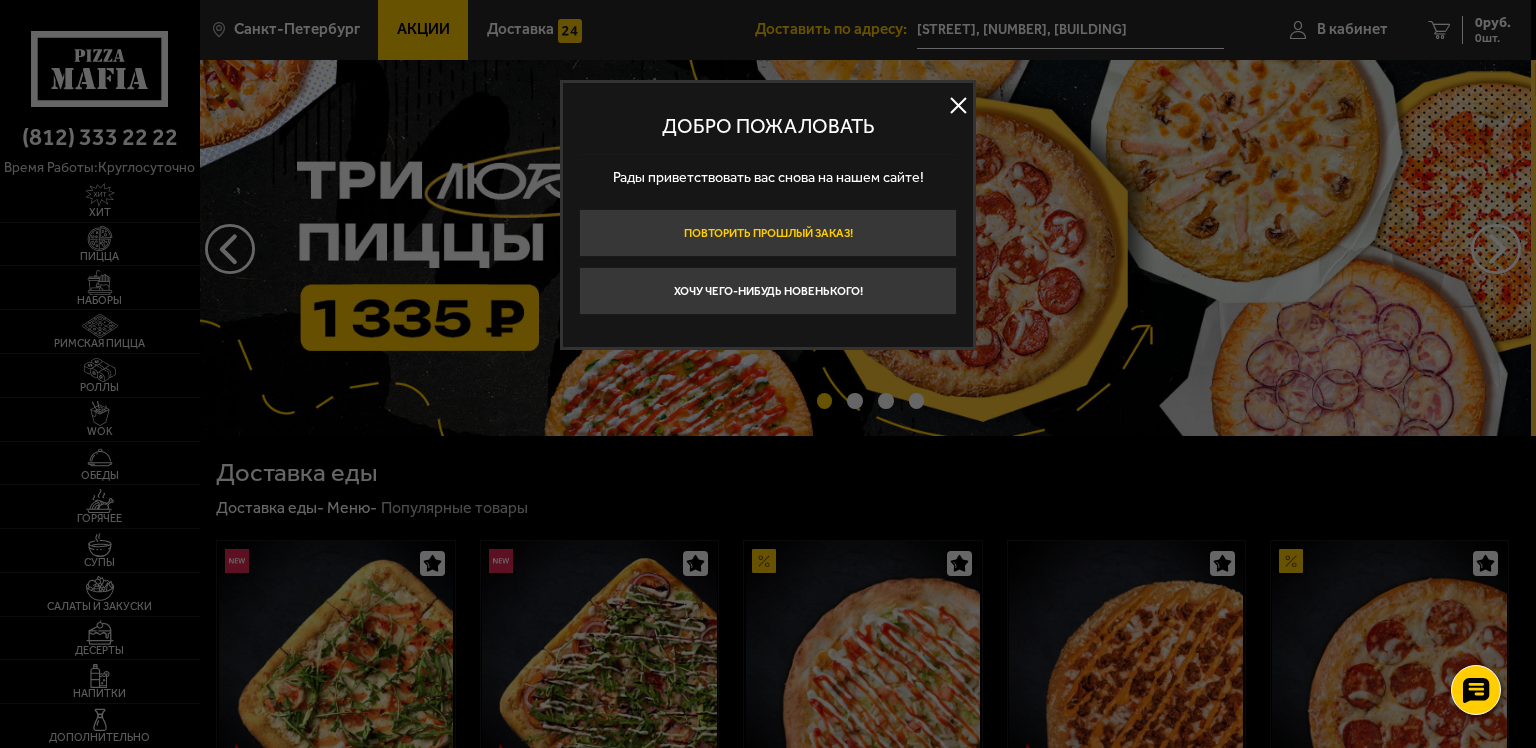 click on "Повторить прошлый заказ!" at bounding box center [768, 233] 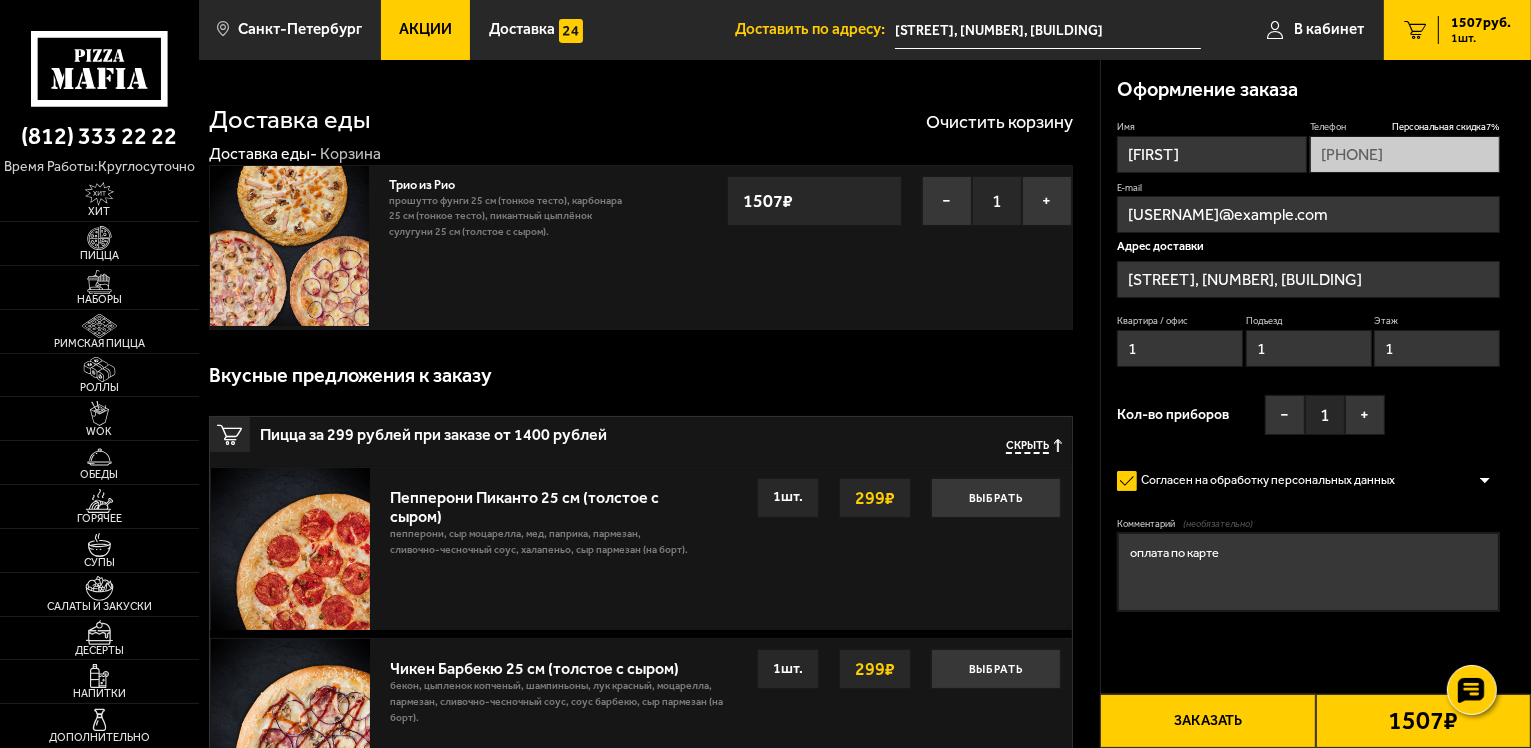 type on "[STREET], [NUMBER]" 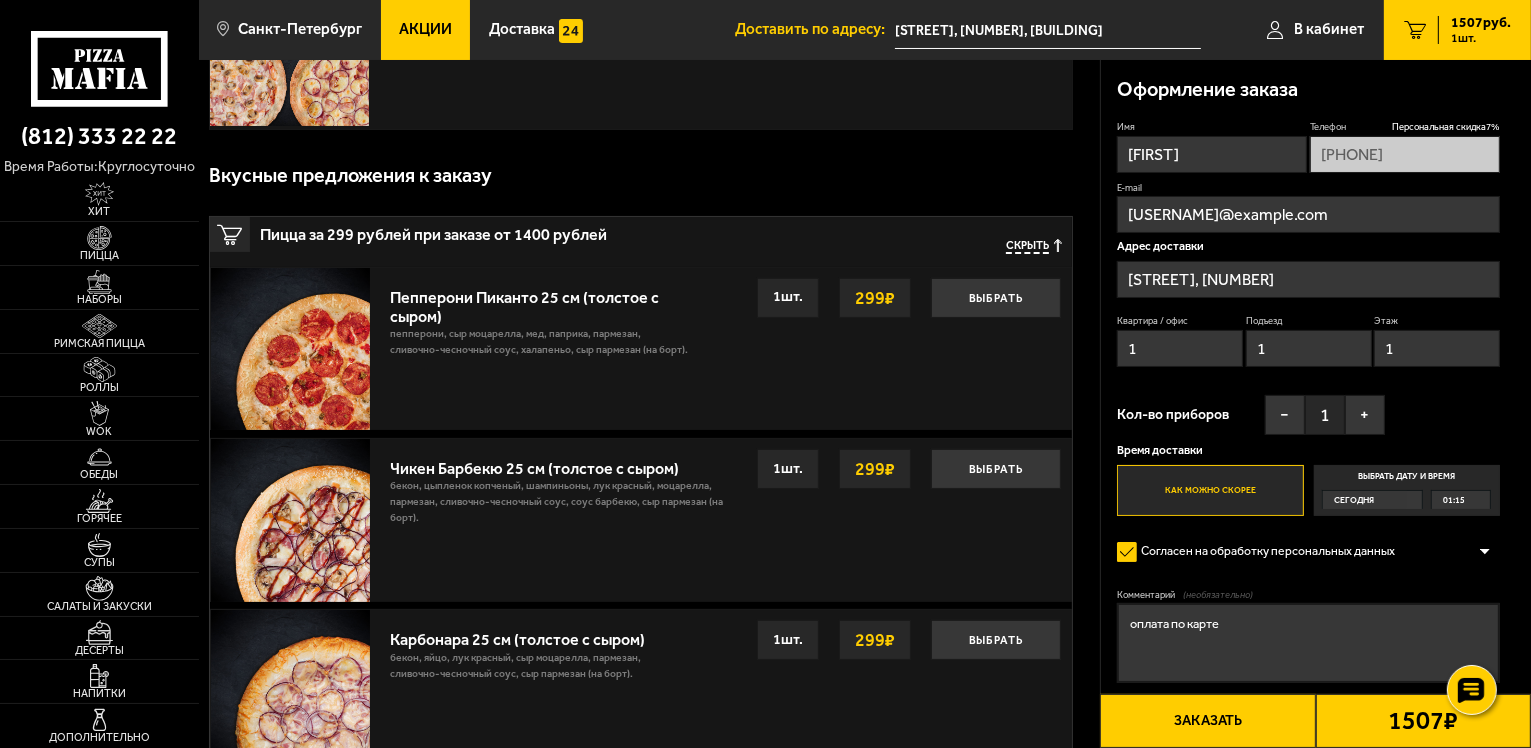 scroll, scrollTop: 0, scrollLeft: 0, axis: both 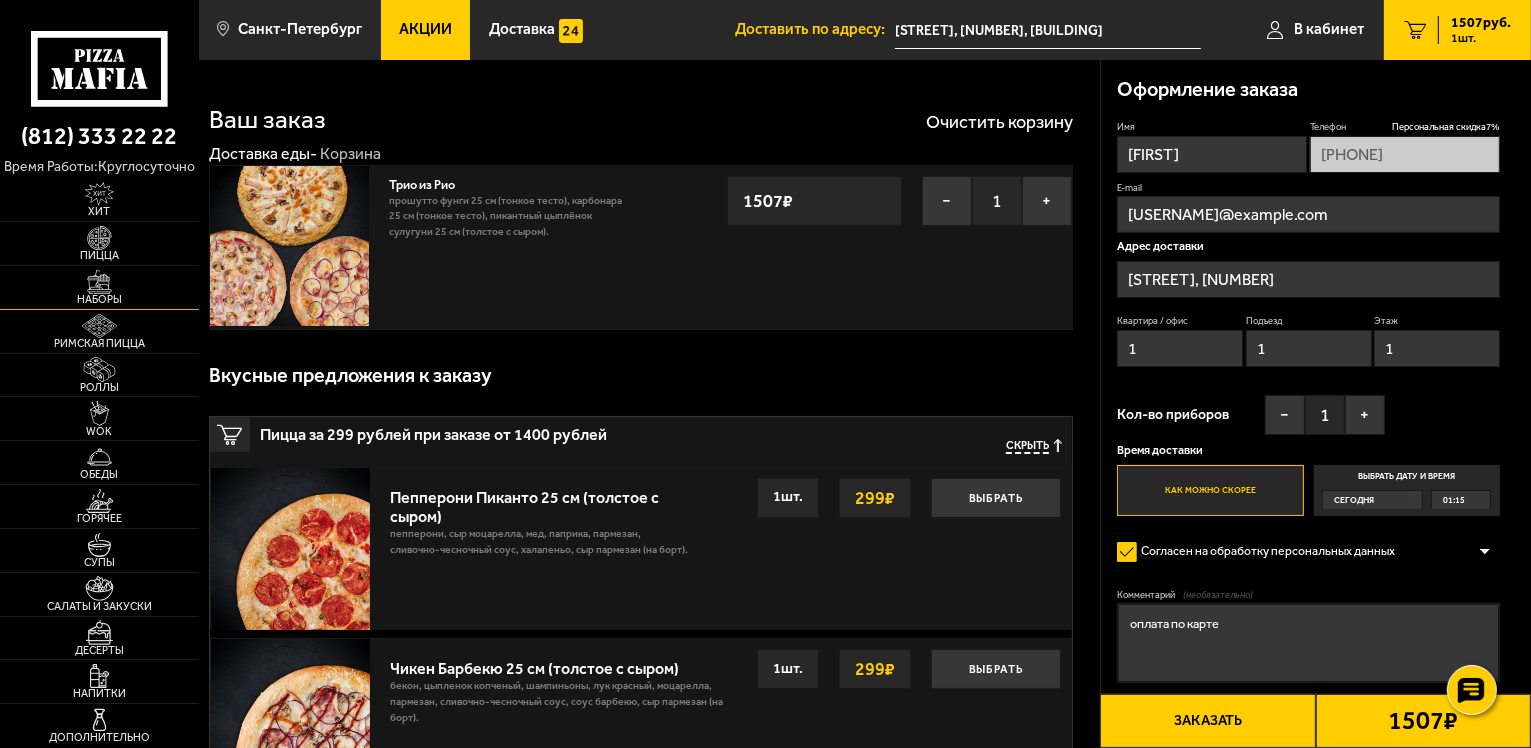 click on "Наборы" at bounding box center (99, 299) 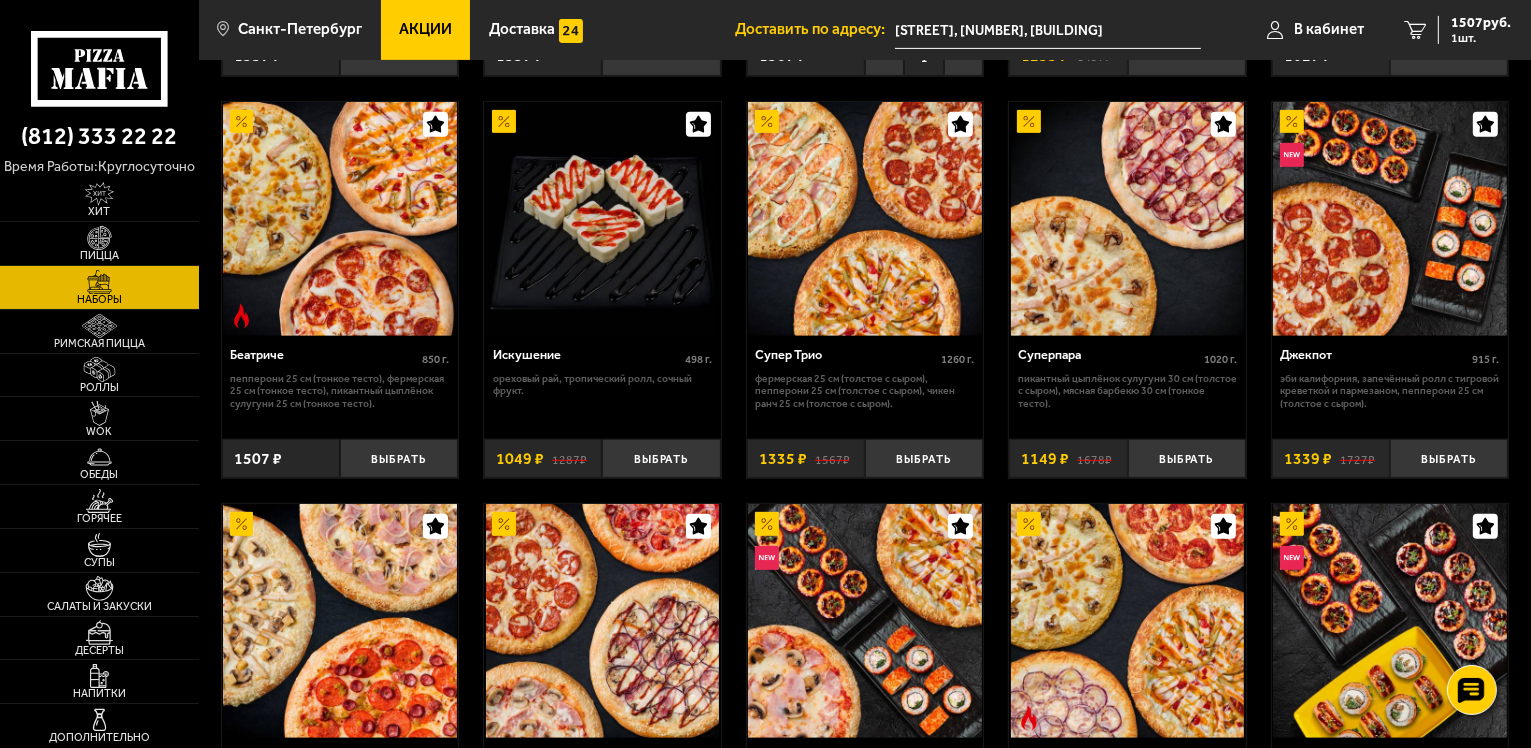 scroll, scrollTop: 700, scrollLeft: 0, axis: vertical 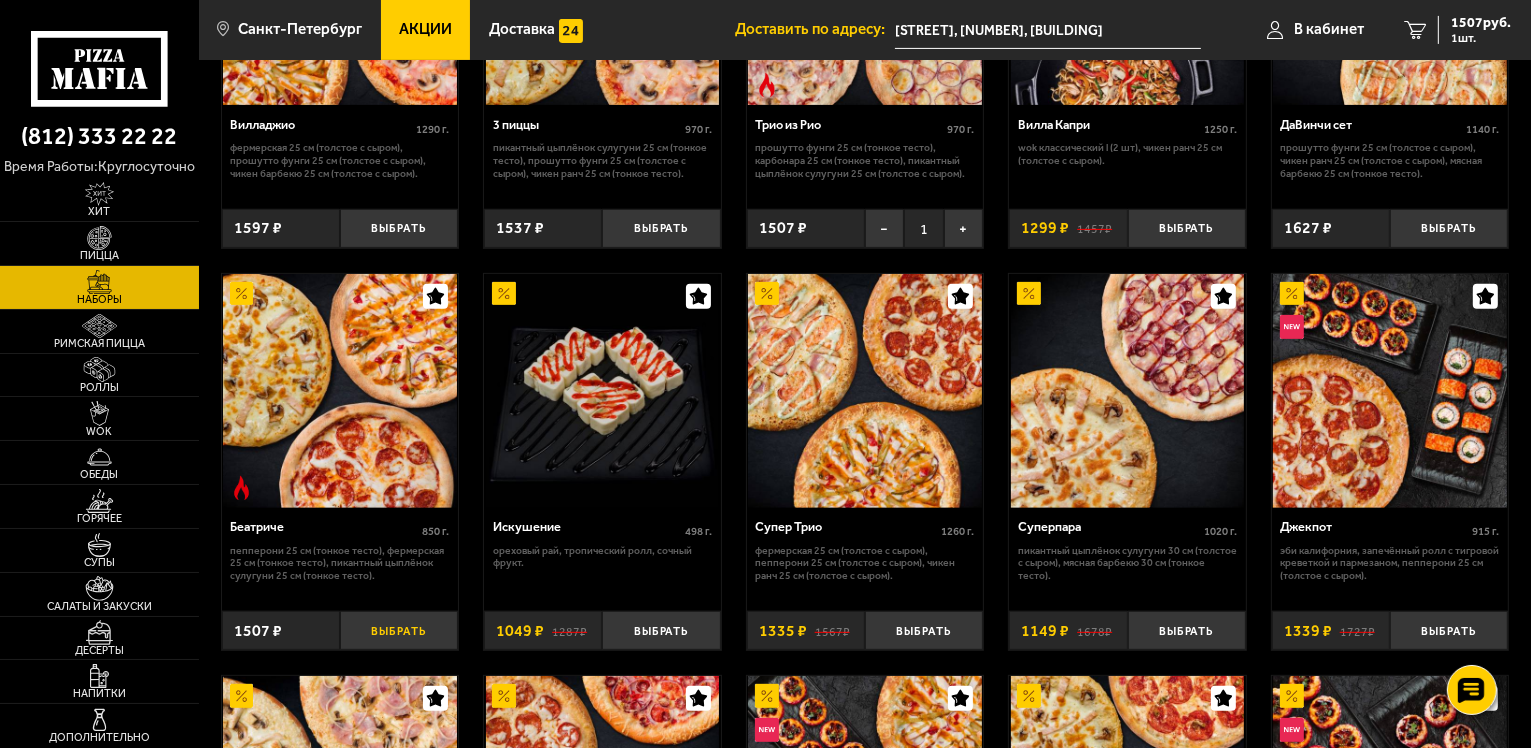 click on "Выбрать" at bounding box center (399, 630) 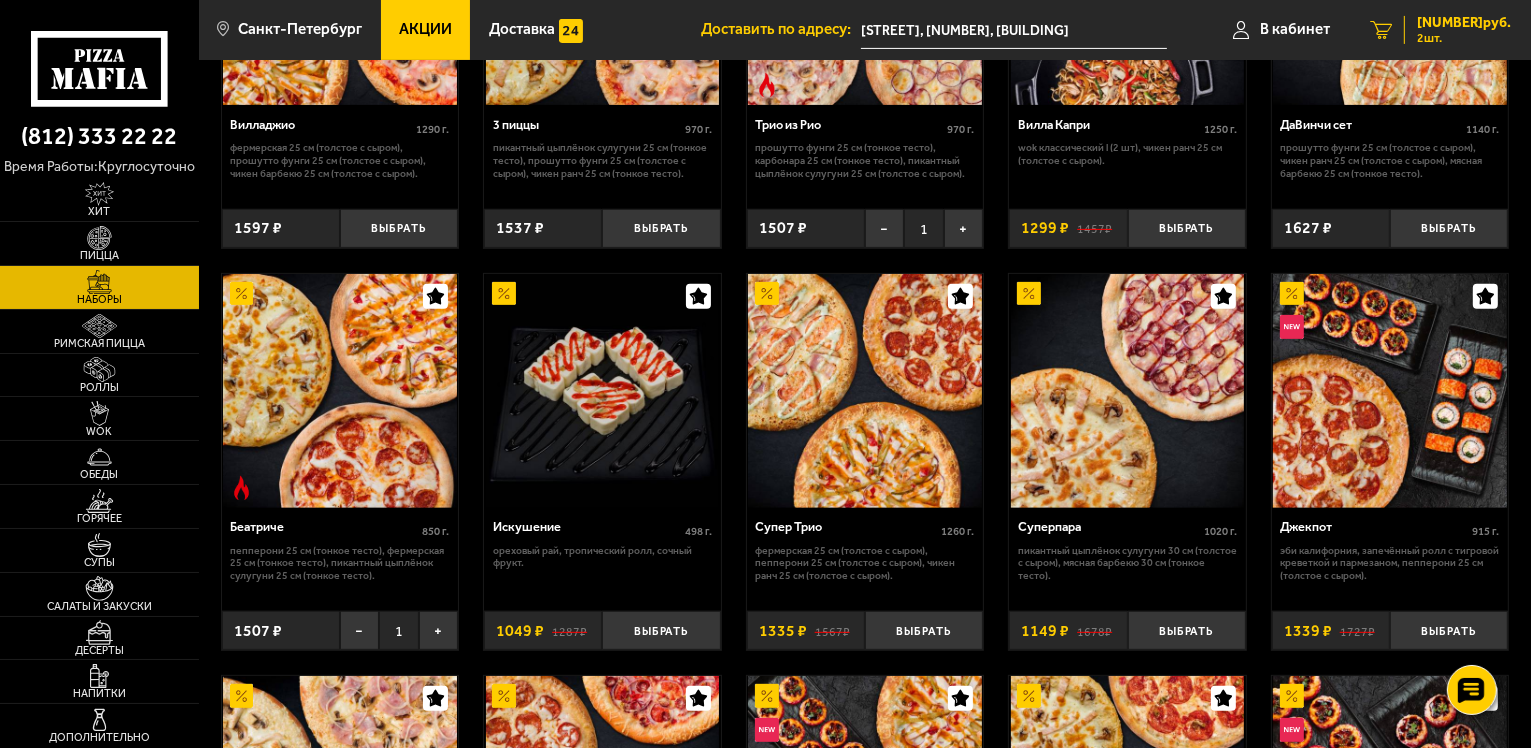 click on "3014  руб." at bounding box center [1464, 23] 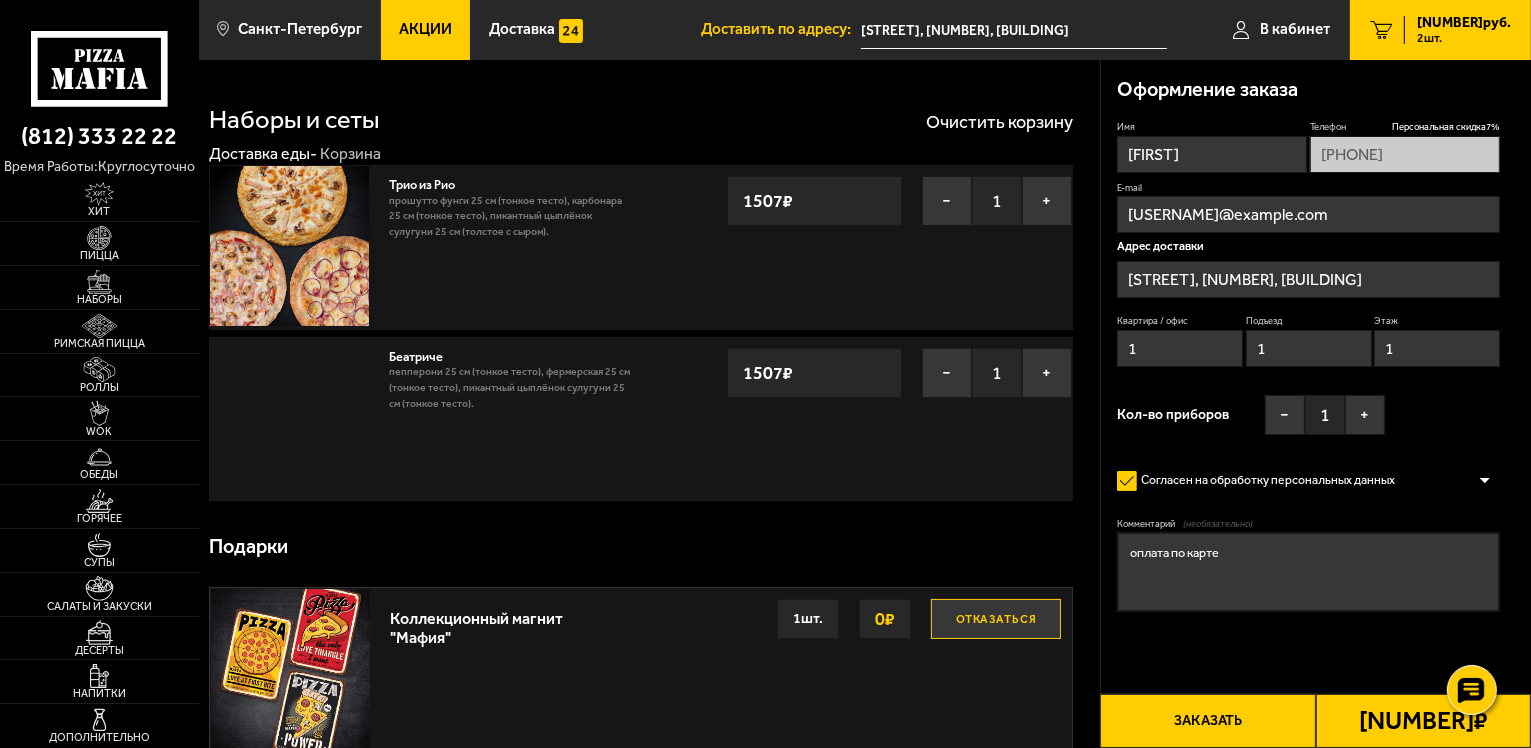 type on "[STREET], [NUMBER]" 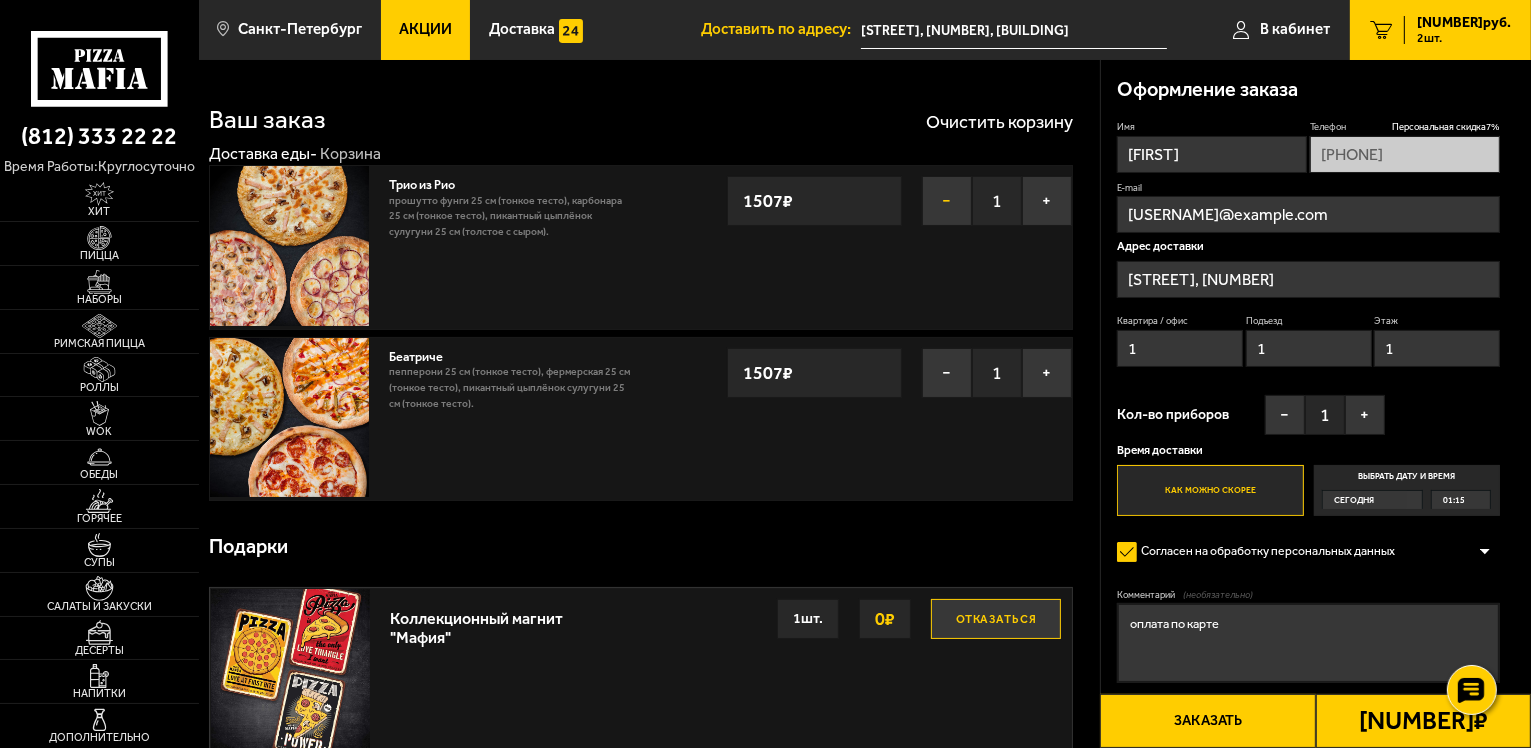 click on "−" at bounding box center (947, 201) 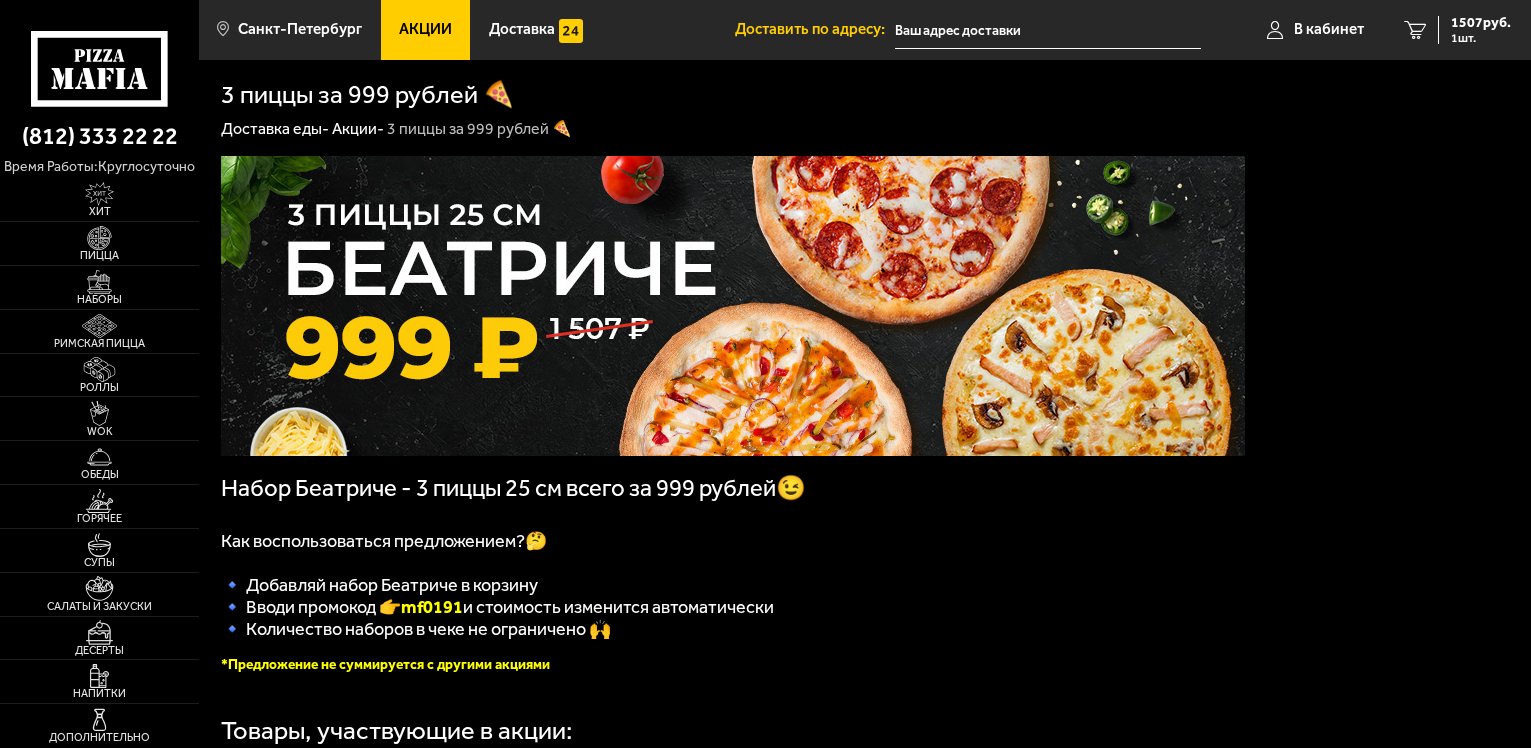 type on "[STREET], [NUMBER], [BUILDING]" 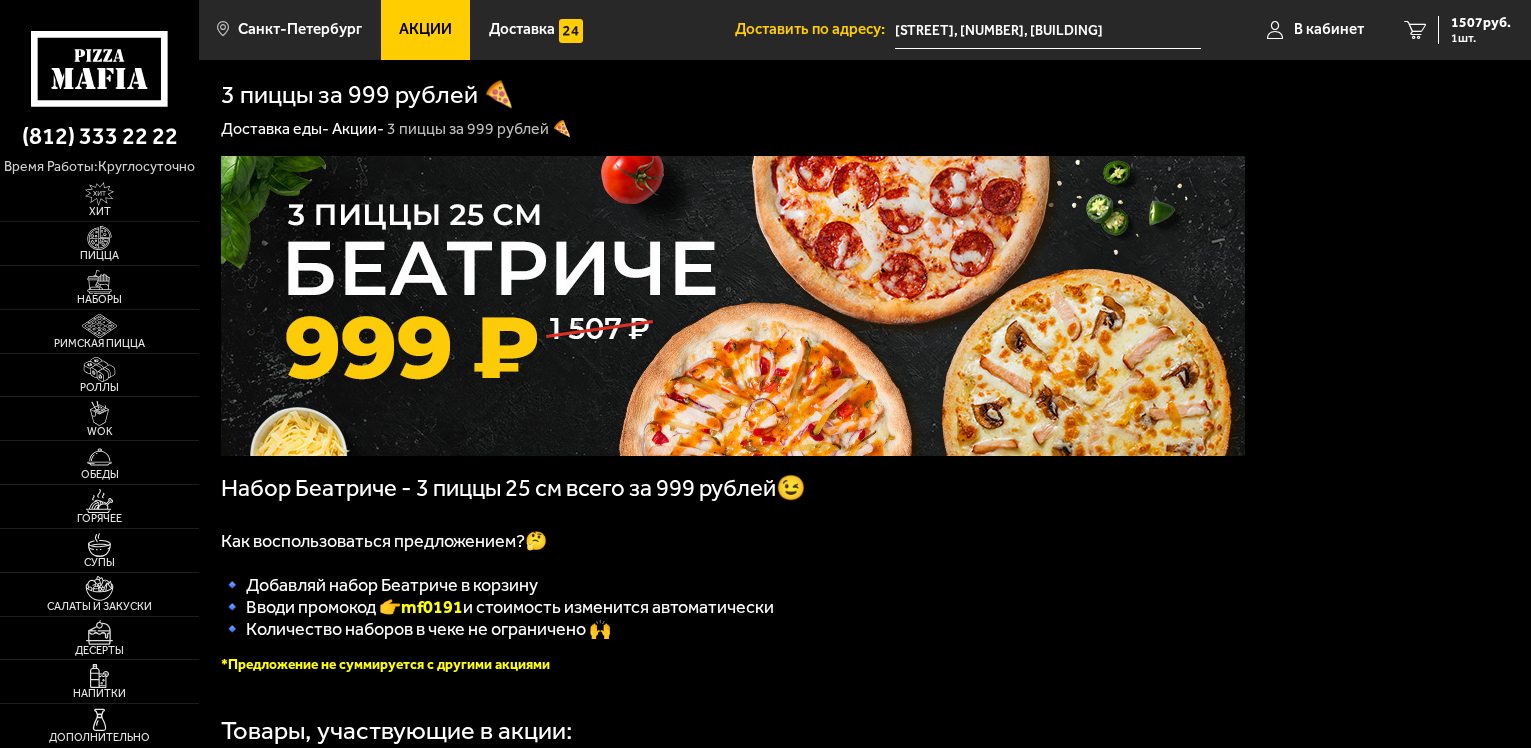 scroll, scrollTop: 0, scrollLeft: 0, axis: both 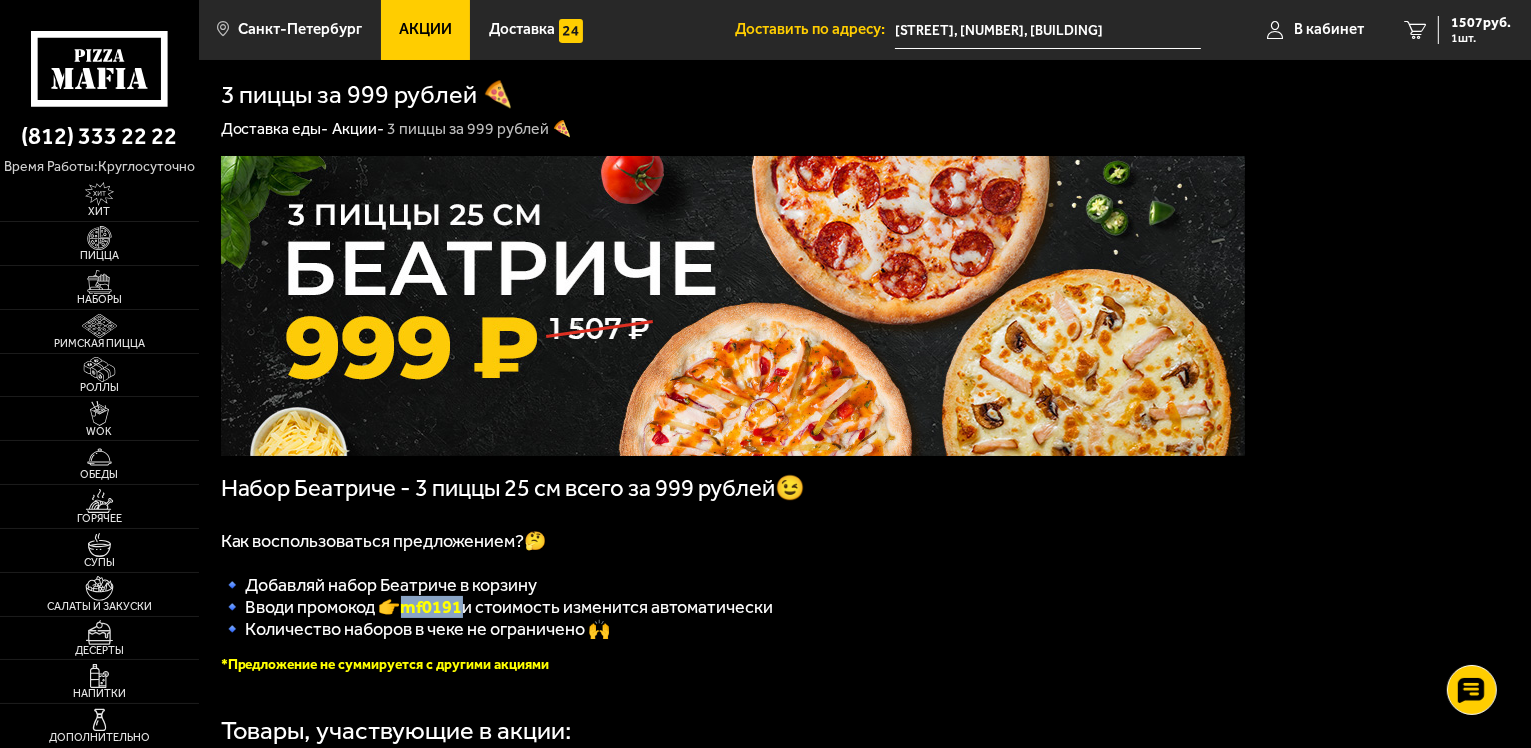 drag, startPoint x: 468, startPoint y: 619, endPoint x: 414, endPoint y: 619, distance: 54 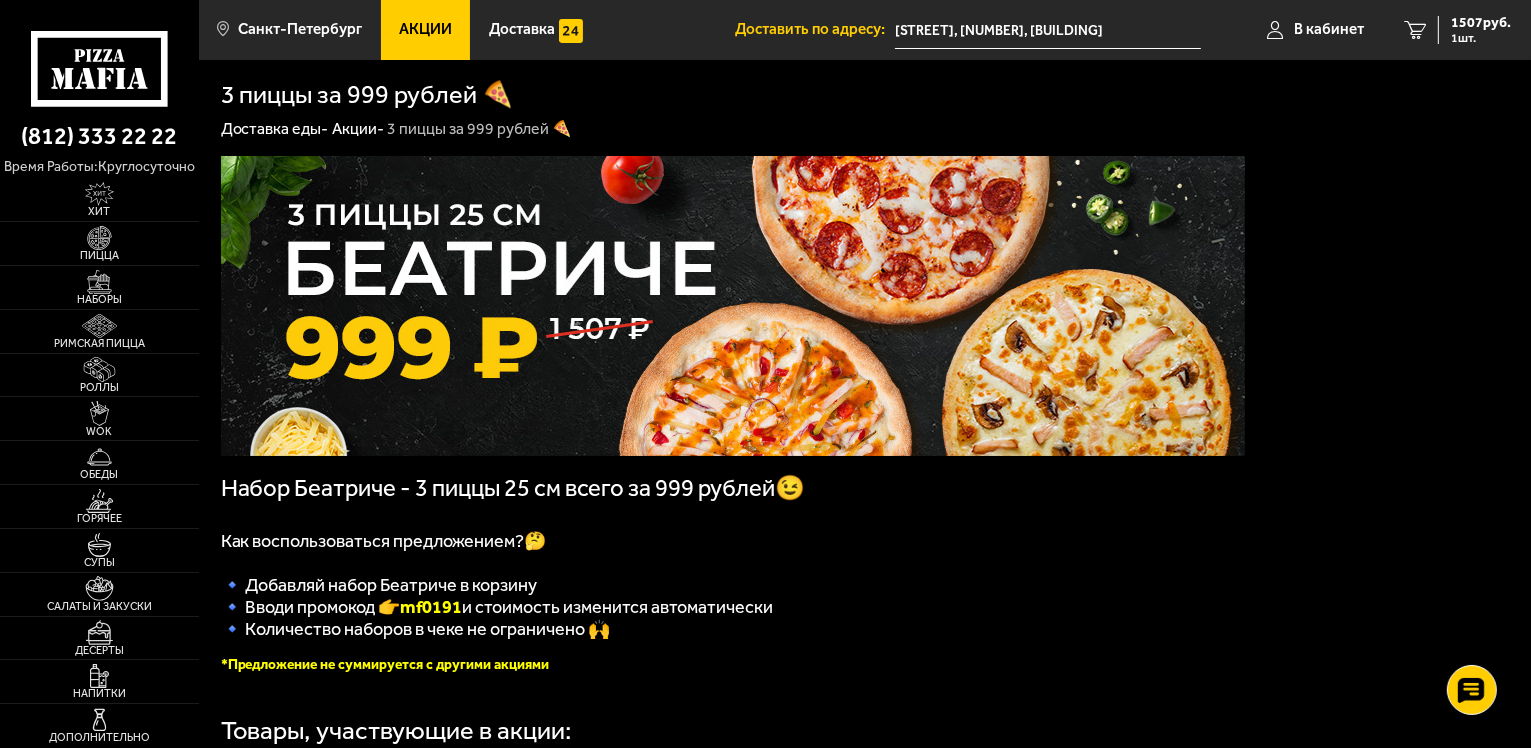click on "🔹 Количество наборов в чеке не ограничено 🙌" at bounding box center (733, 629) 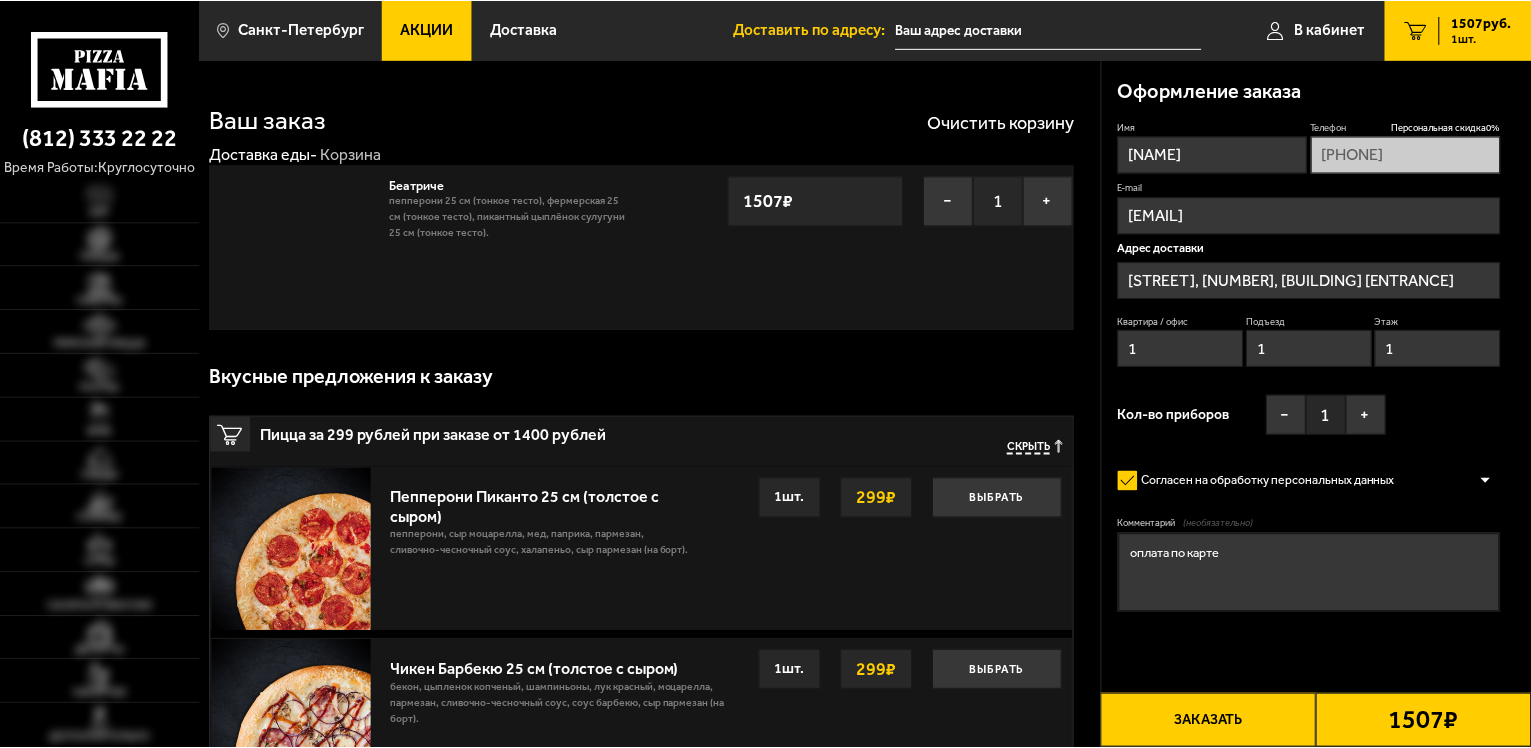 scroll, scrollTop: 0, scrollLeft: 0, axis: both 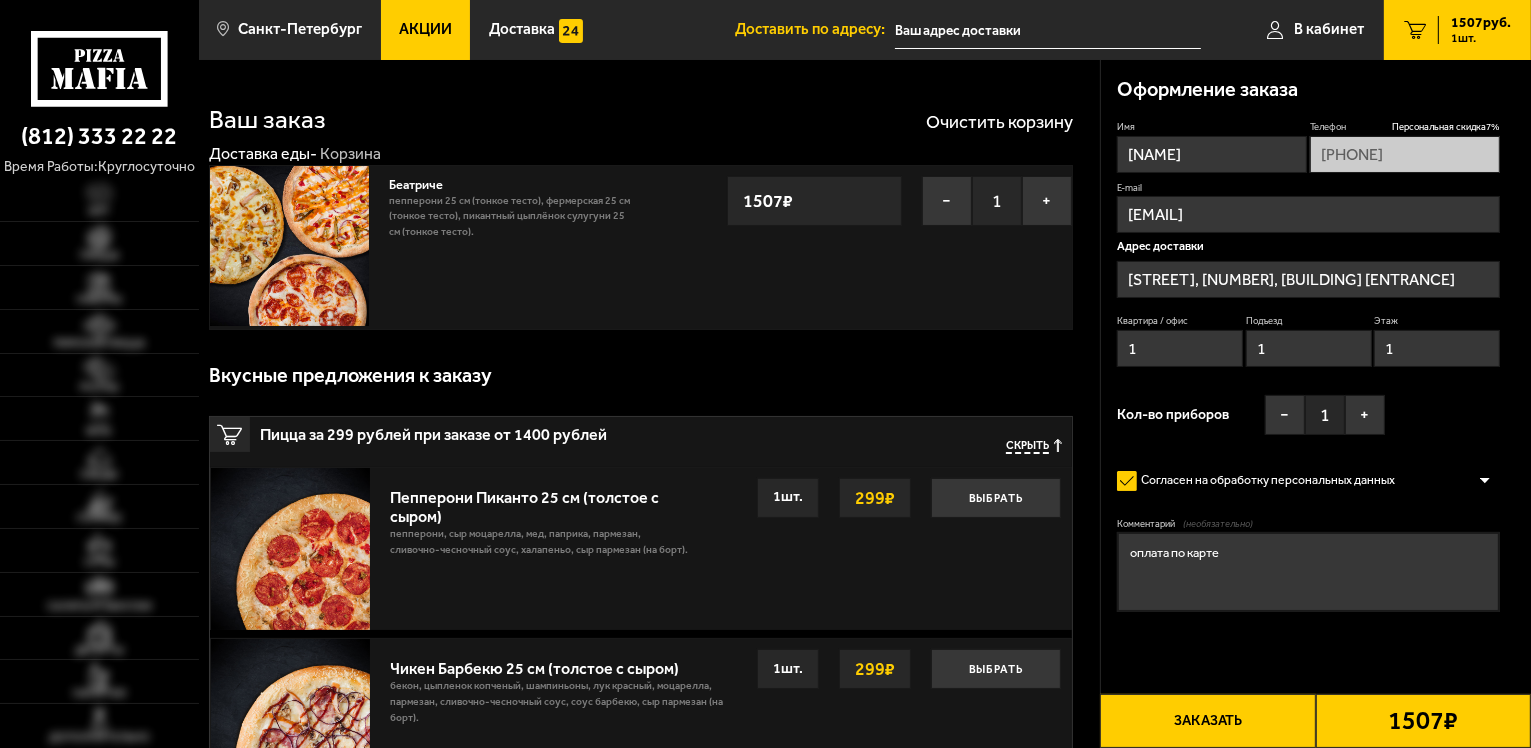 type on "[STREET], [NUMBER], [BUILDING] [ENTRANCE]" 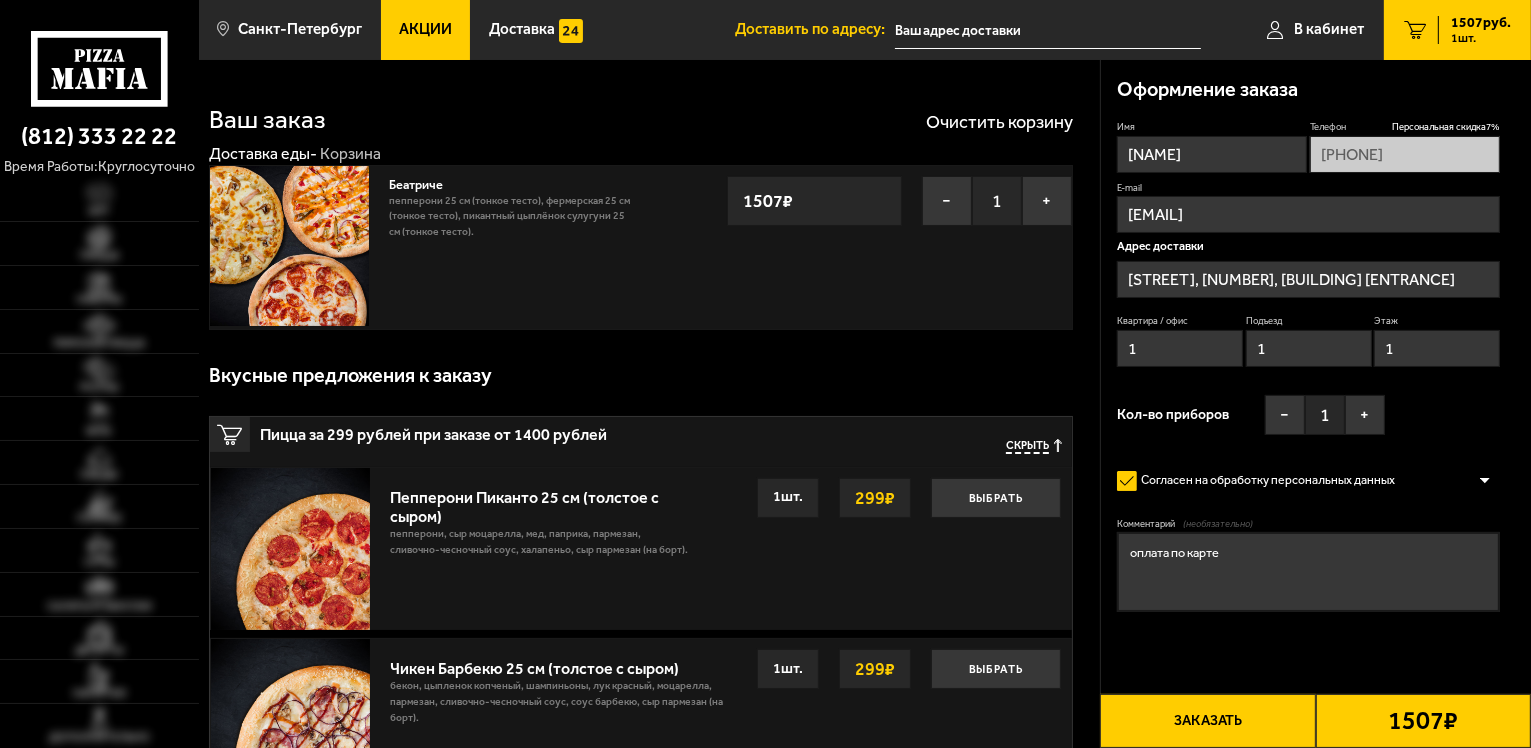 type on "[PHONE]" 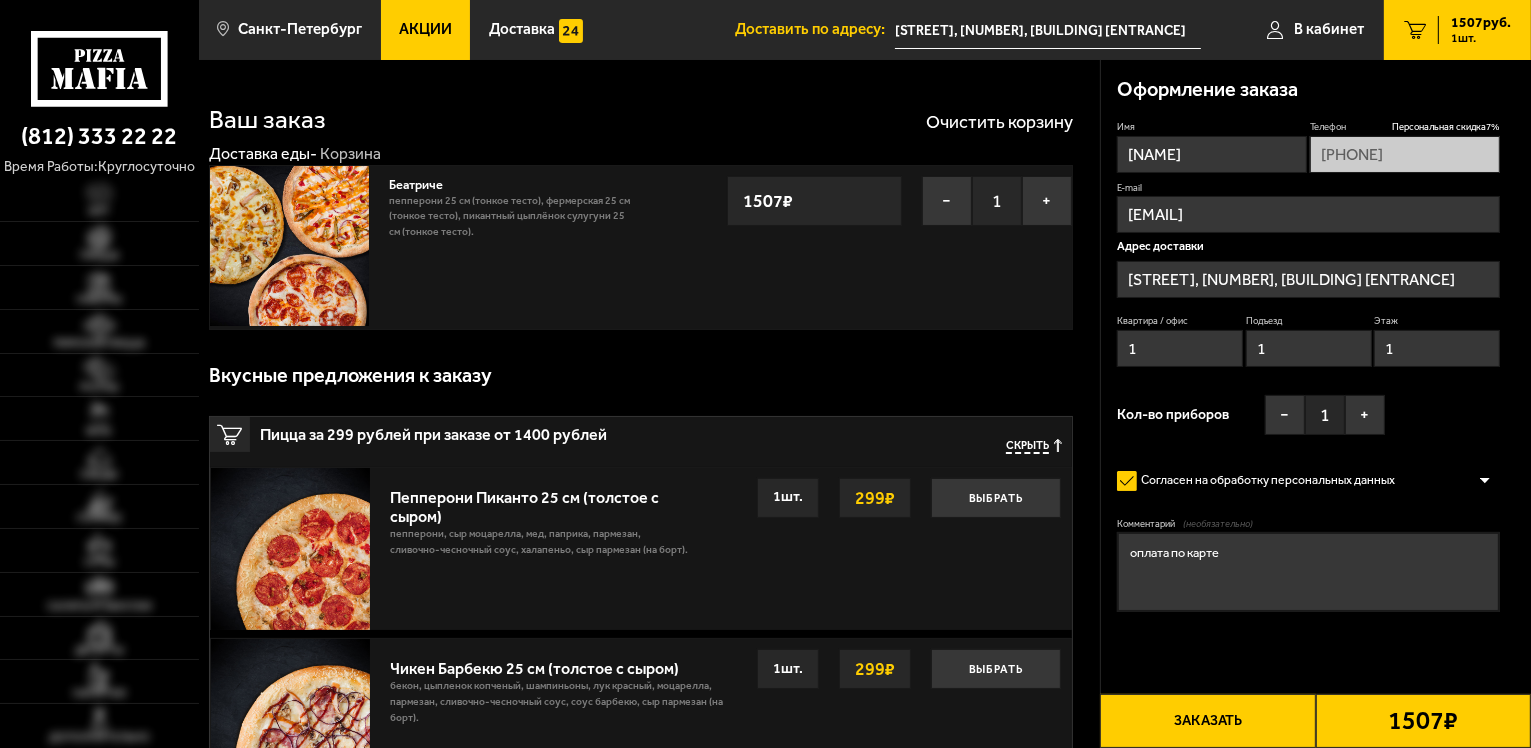 type on "[STREET], [NUMBER]" 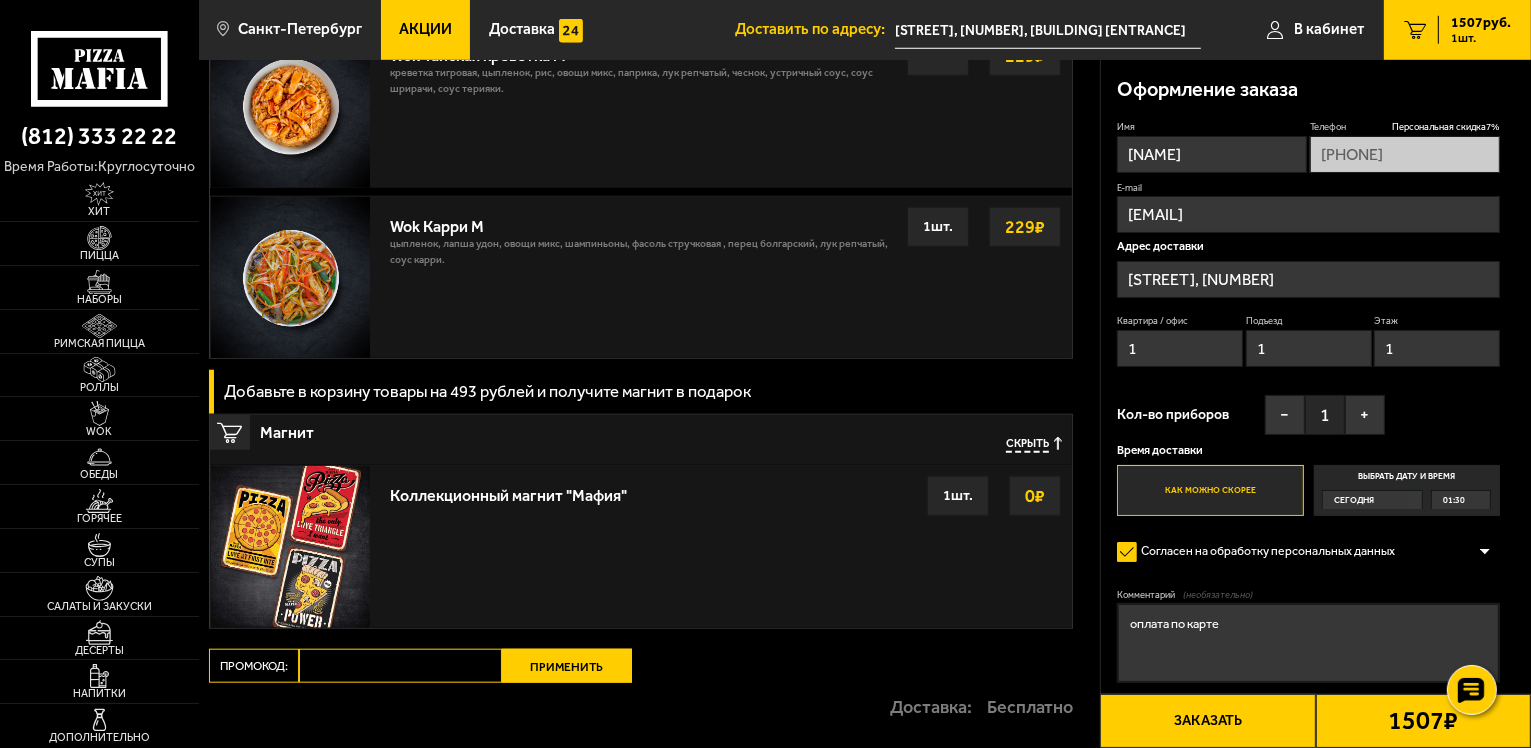 scroll, scrollTop: 2038, scrollLeft: 0, axis: vertical 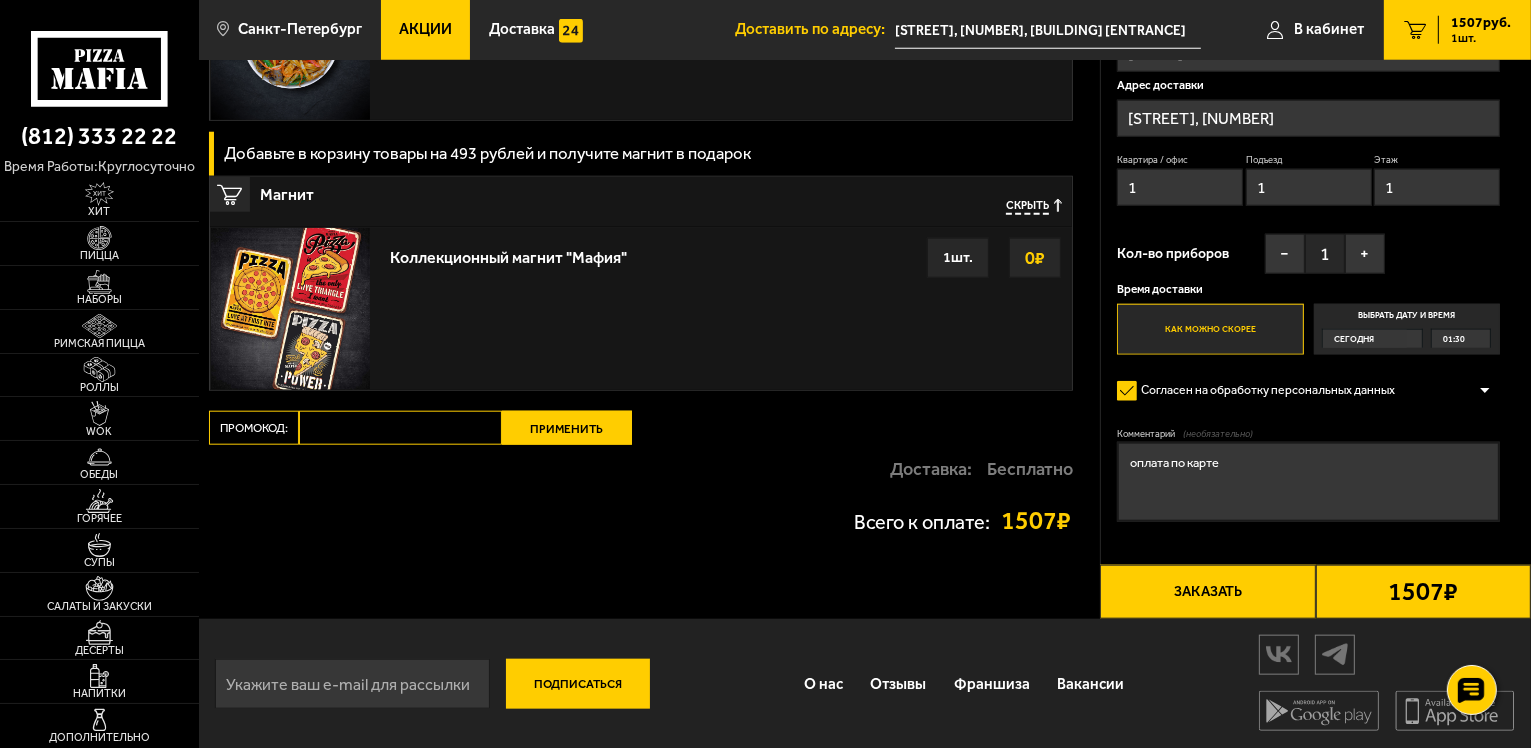 click on "Промокод:" at bounding box center [400, 428] 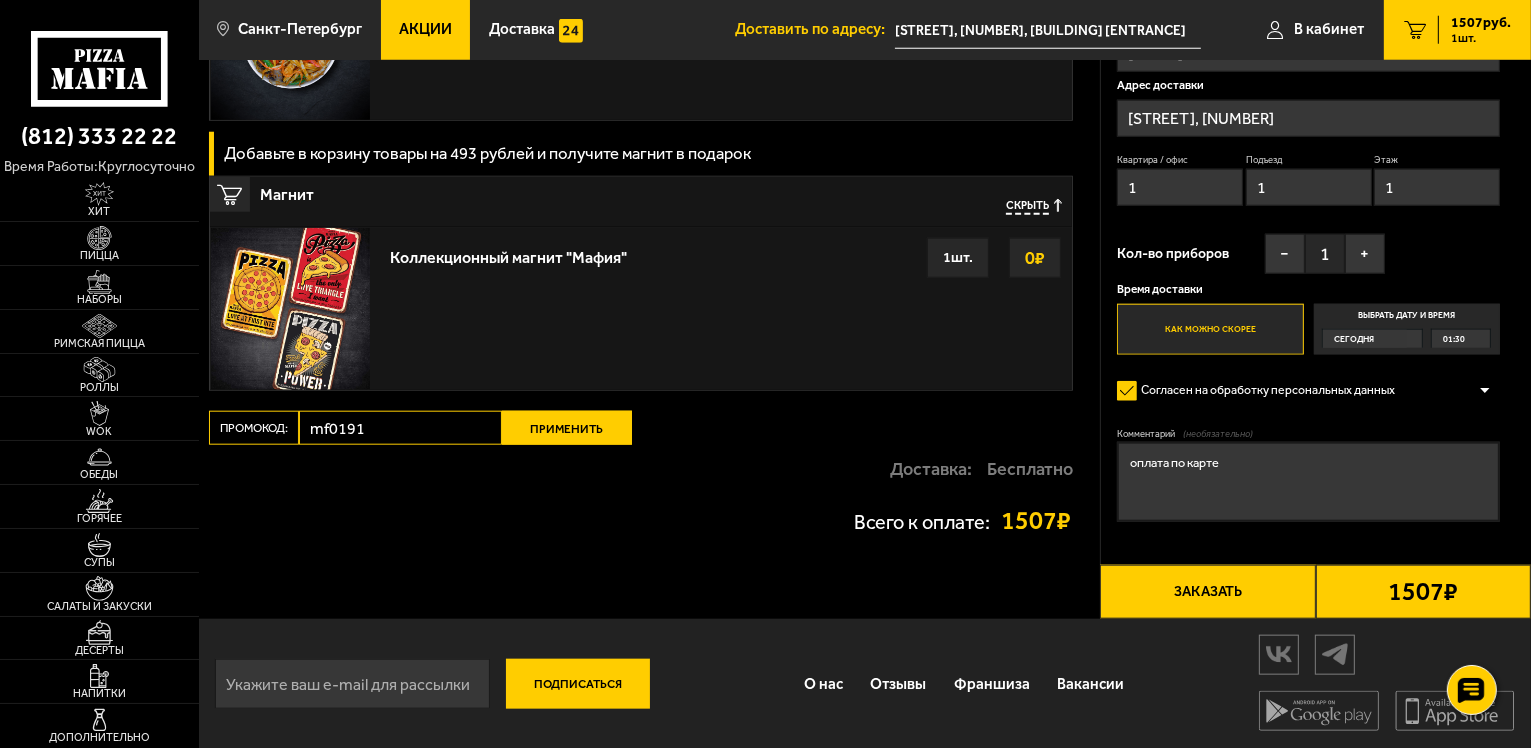 type on "mf0191" 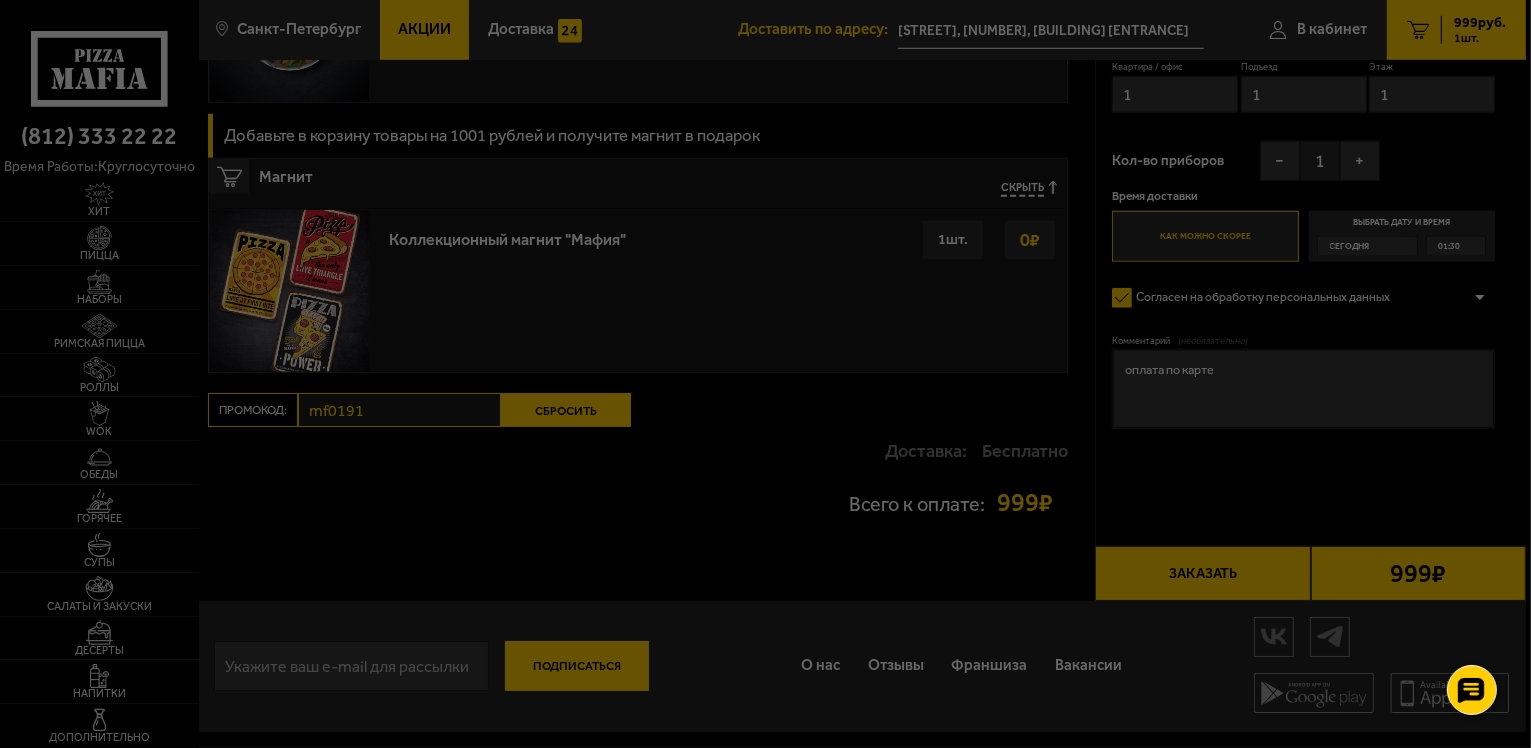 scroll, scrollTop: 1548, scrollLeft: 0, axis: vertical 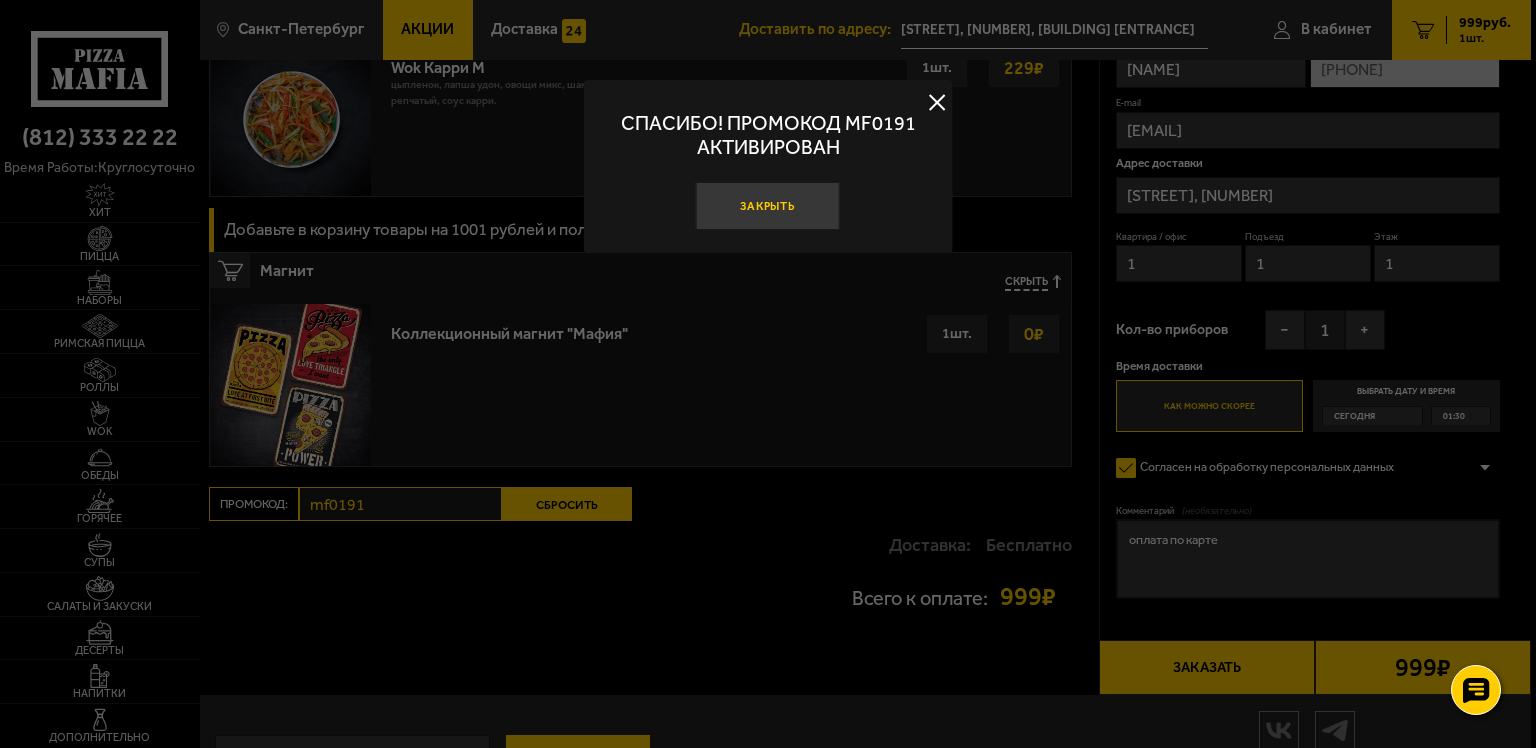 click on "Закрыть" at bounding box center (768, 206) 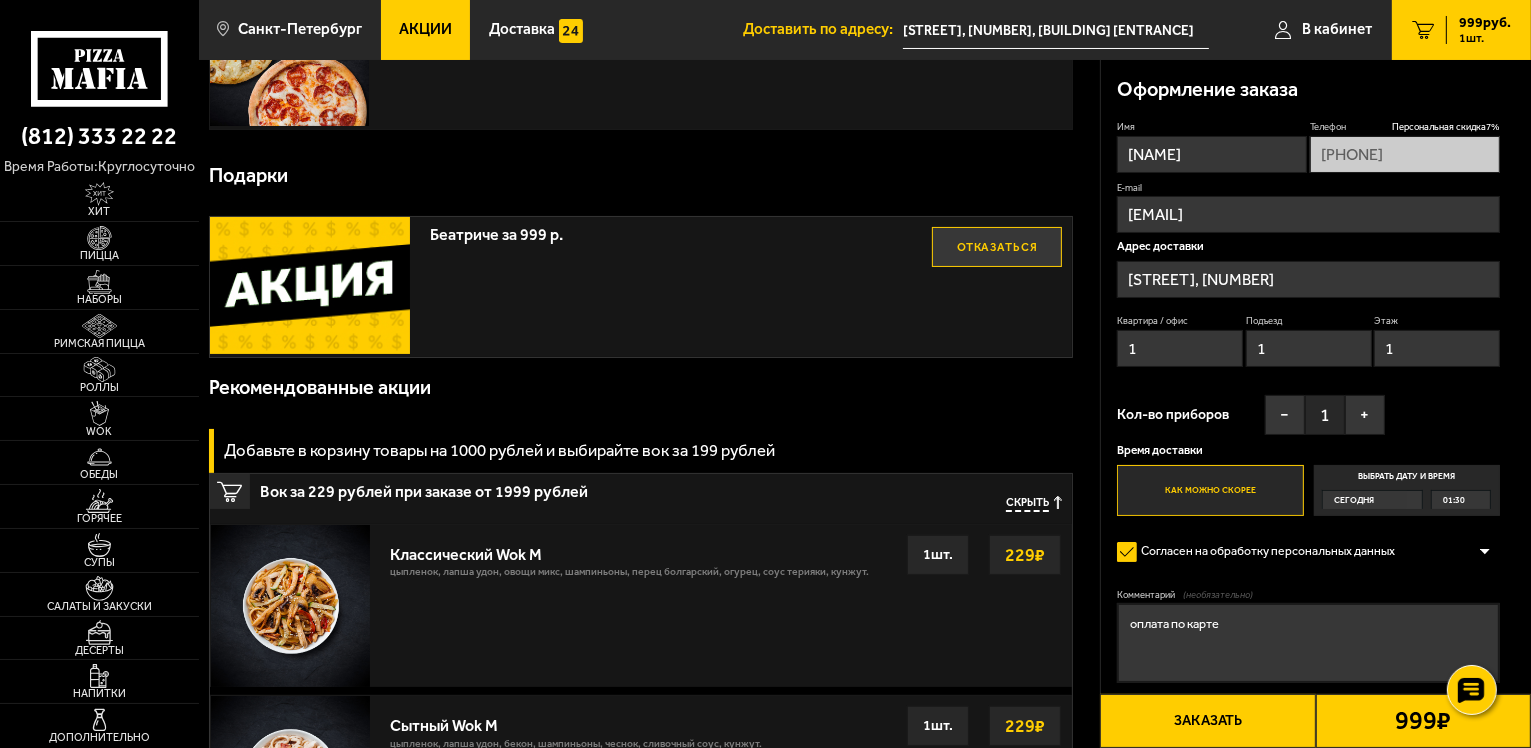 scroll, scrollTop: 0, scrollLeft: 0, axis: both 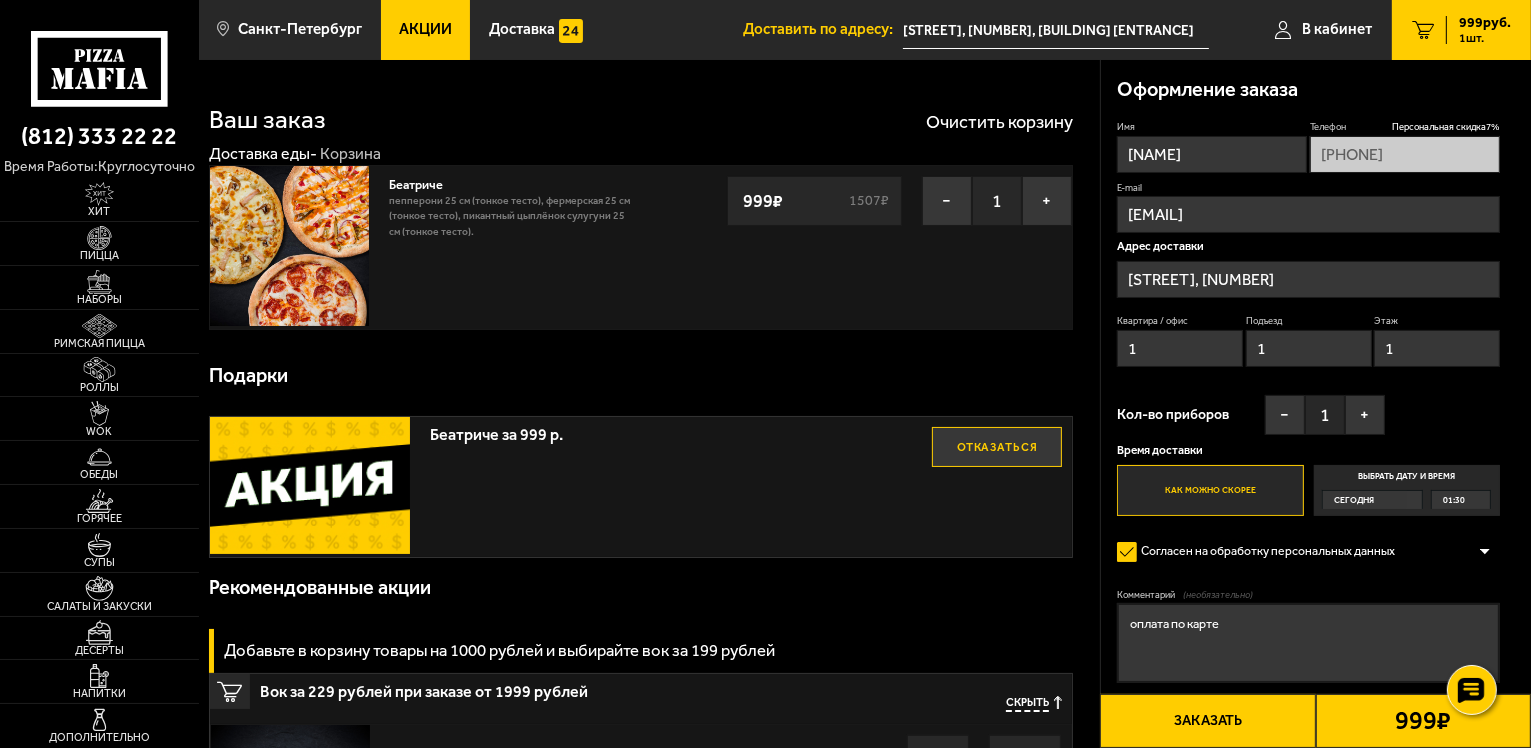 click on "Заказать" at bounding box center [1207, 721] 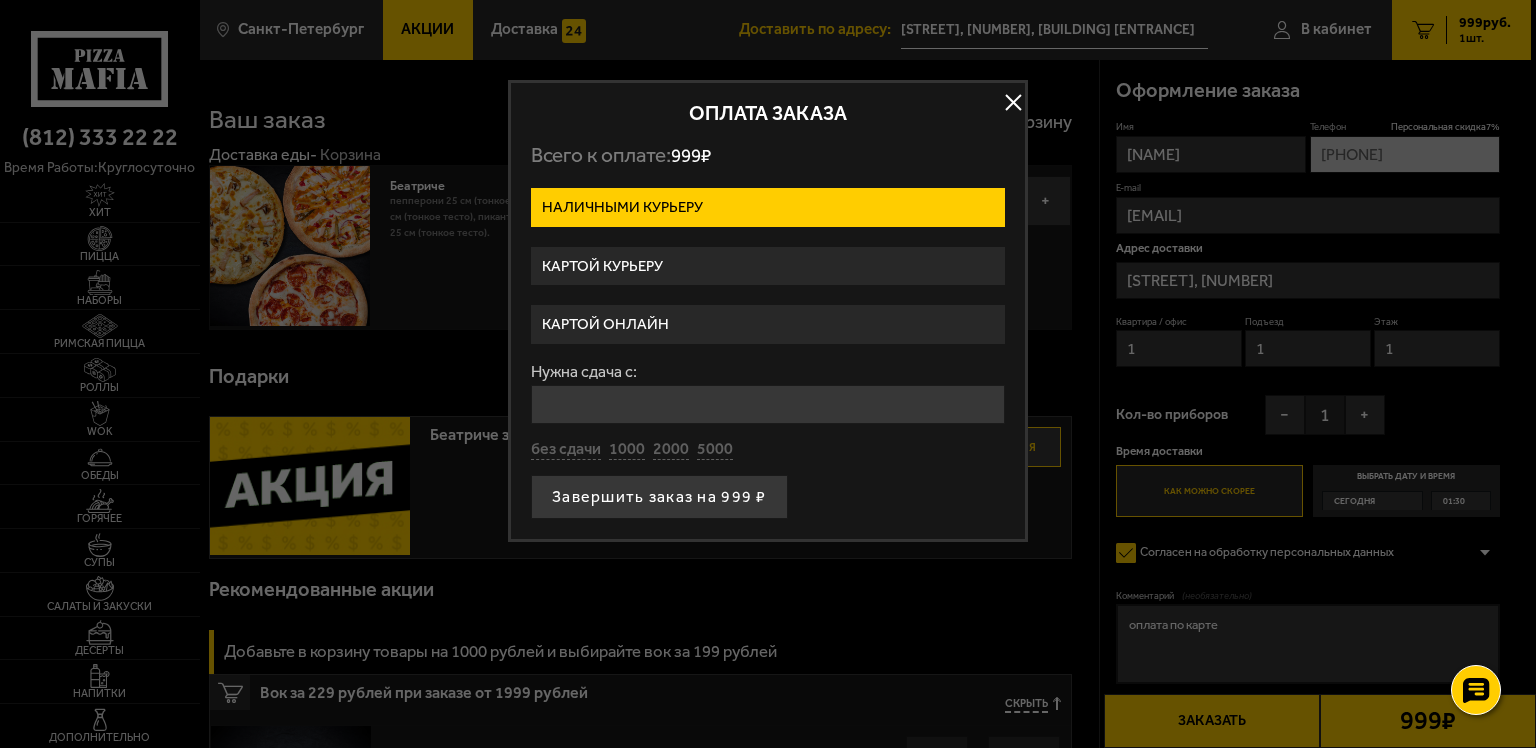 click on "Картой курьеру" at bounding box center [768, 266] 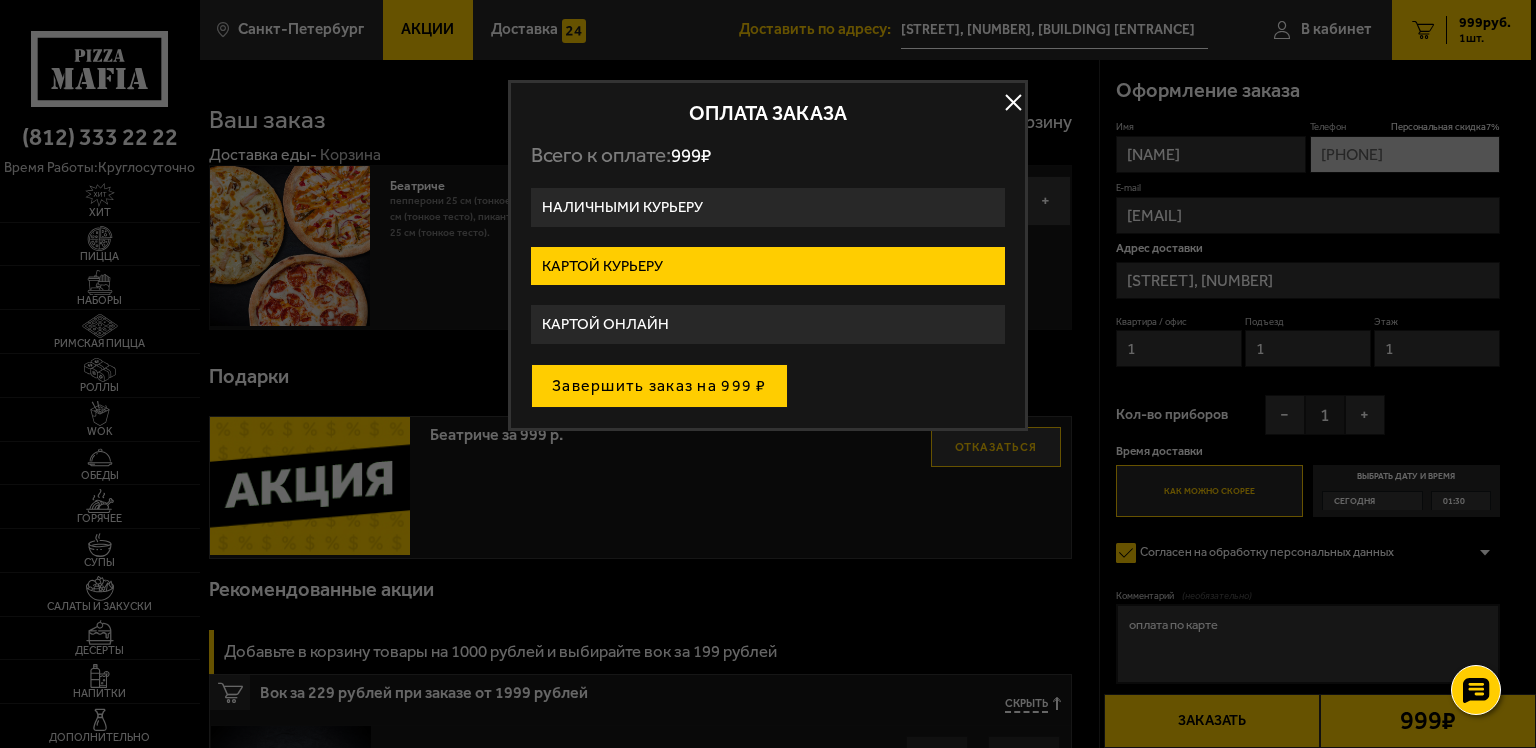 click on "Завершить заказ на 999 ₽" at bounding box center [659, 386] 